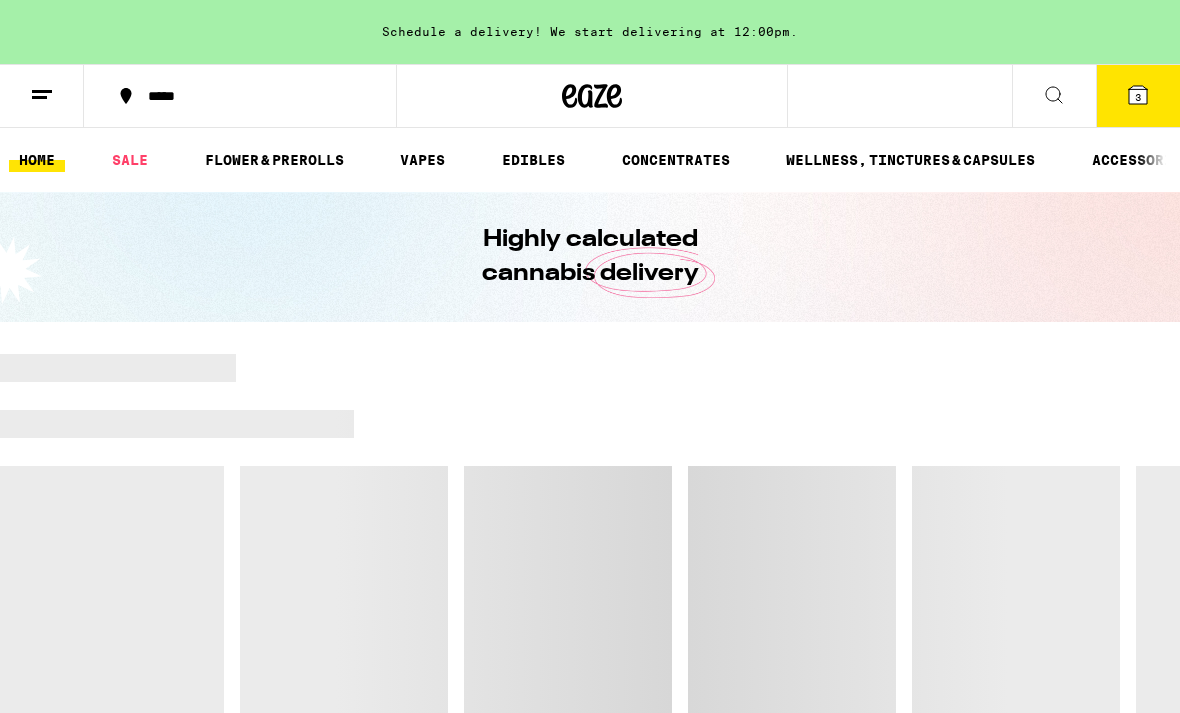 scroll, scrollTop: 0, scrollLeft: 0, axis: both 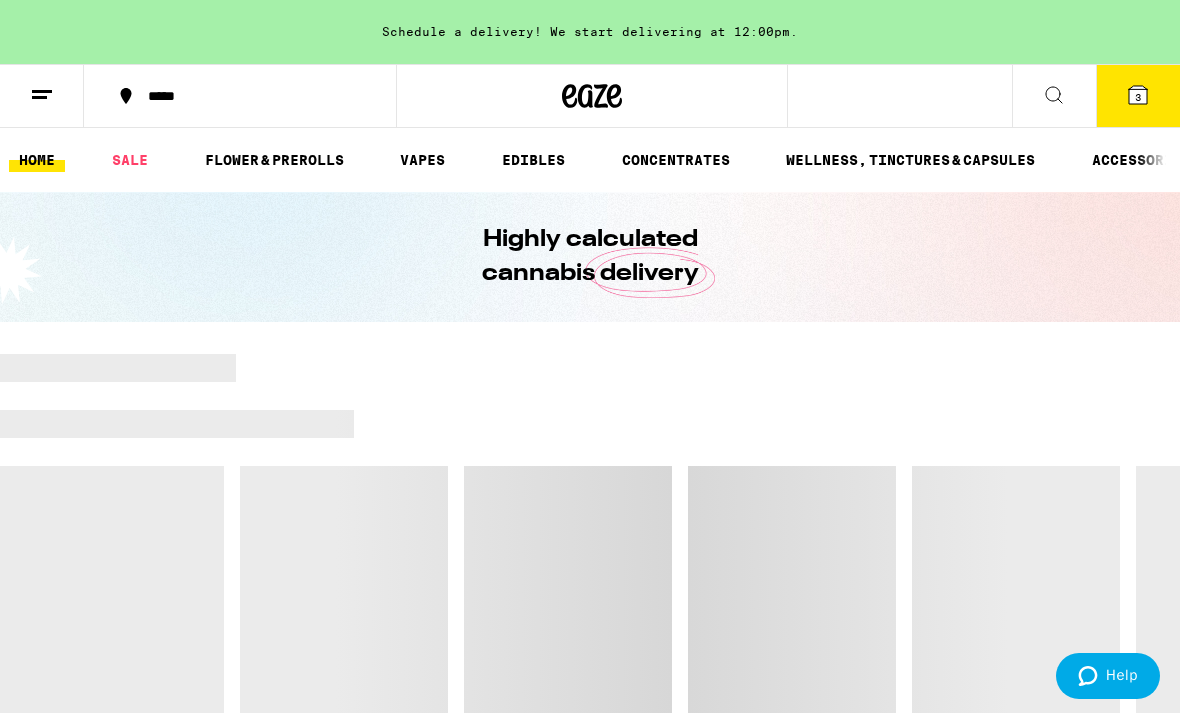 click 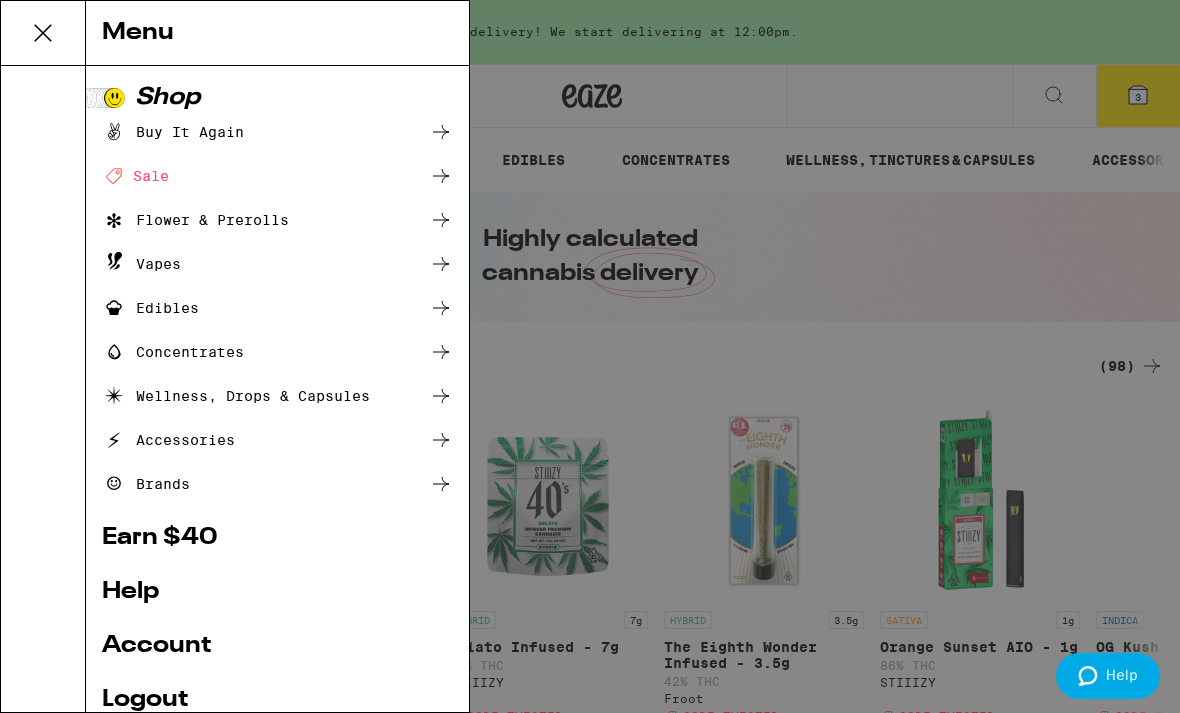 click on "Menu Shop Buy It Again Deal Created with Sketch. Sale Flower & Prerolls Vapes Edibles Concentrates Wellness, Drops & Capsules Accessories Brands Earn $ 40 Help Account Logout Blog v  19.41.0" at bounding box center [590, 356] 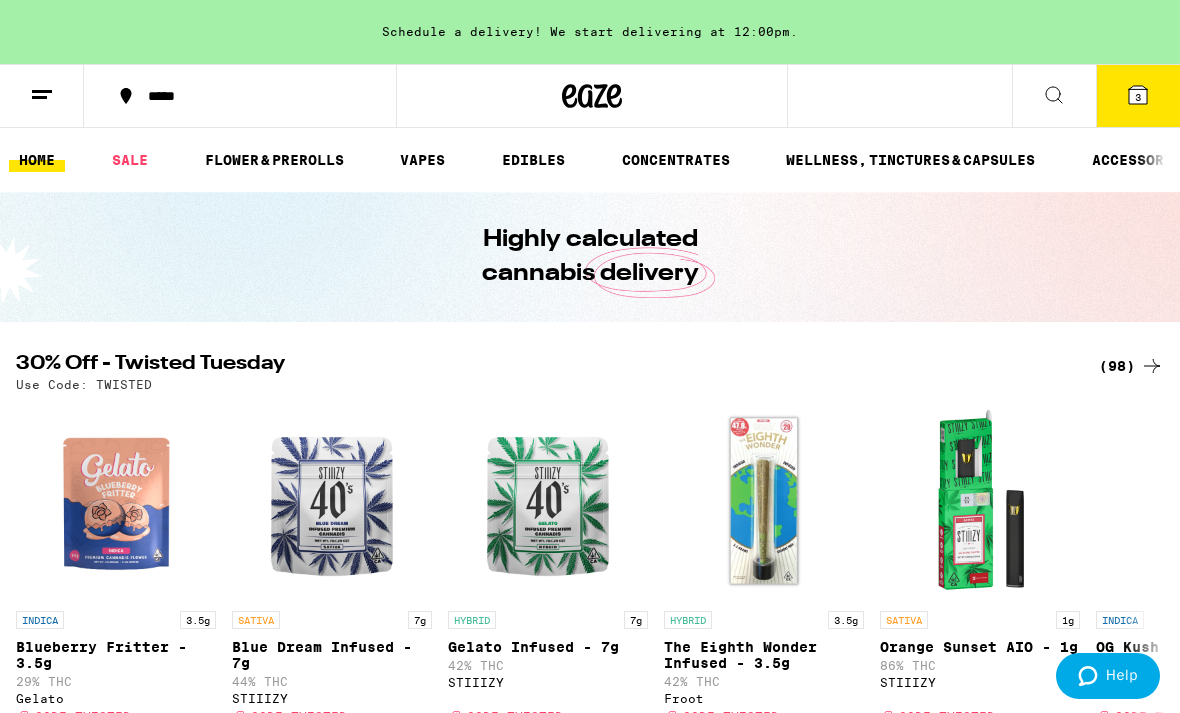 click on "(98)" at bounding box center [1131, 366] 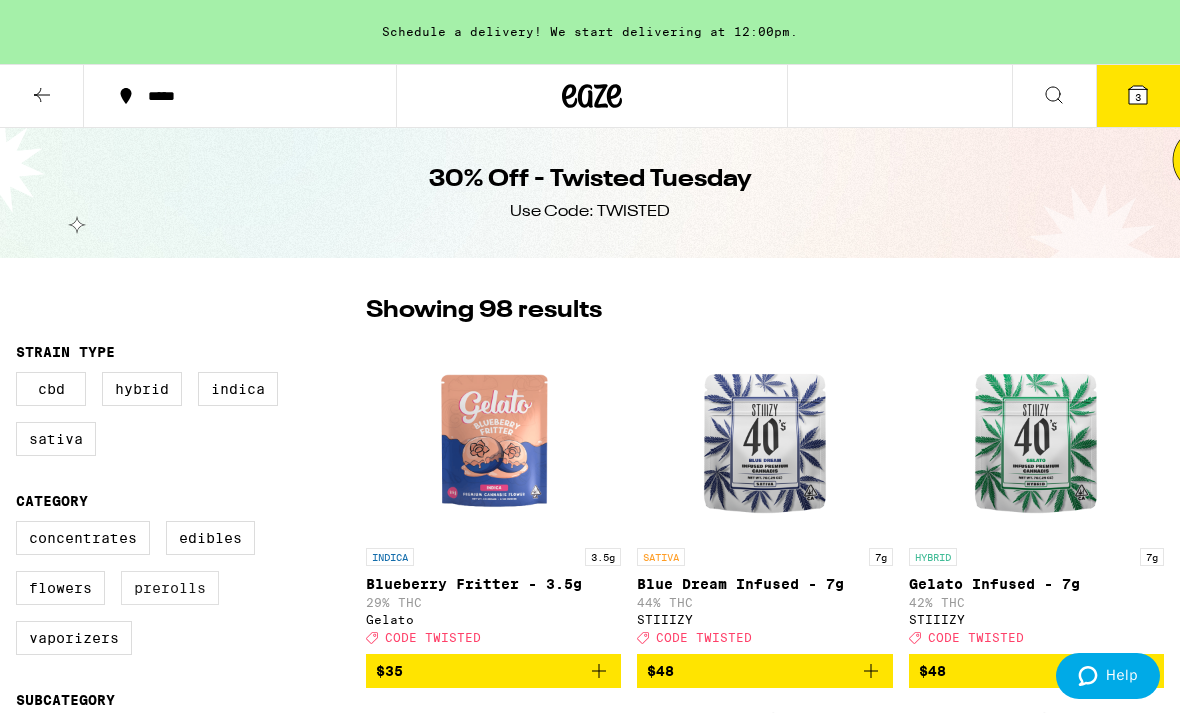 click on "Prerolls" at bounding box center (170, 588) 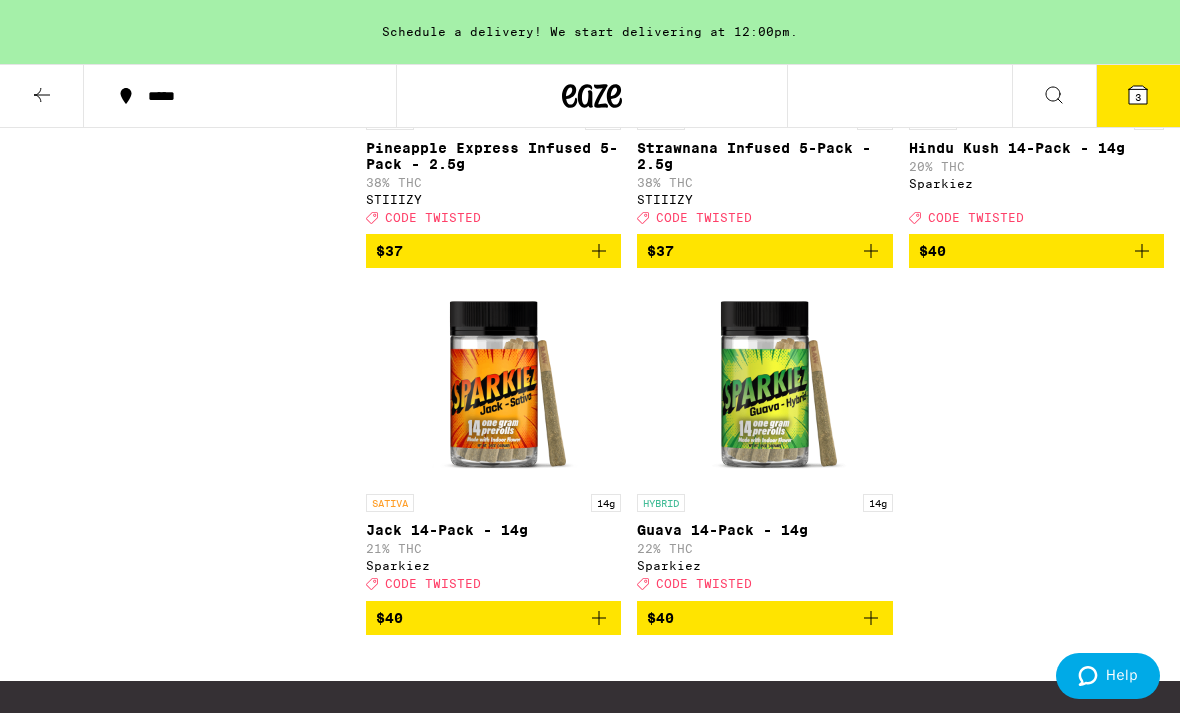 scroll, scrollTop: 3504, scrollLeft: 0, axis: vertical 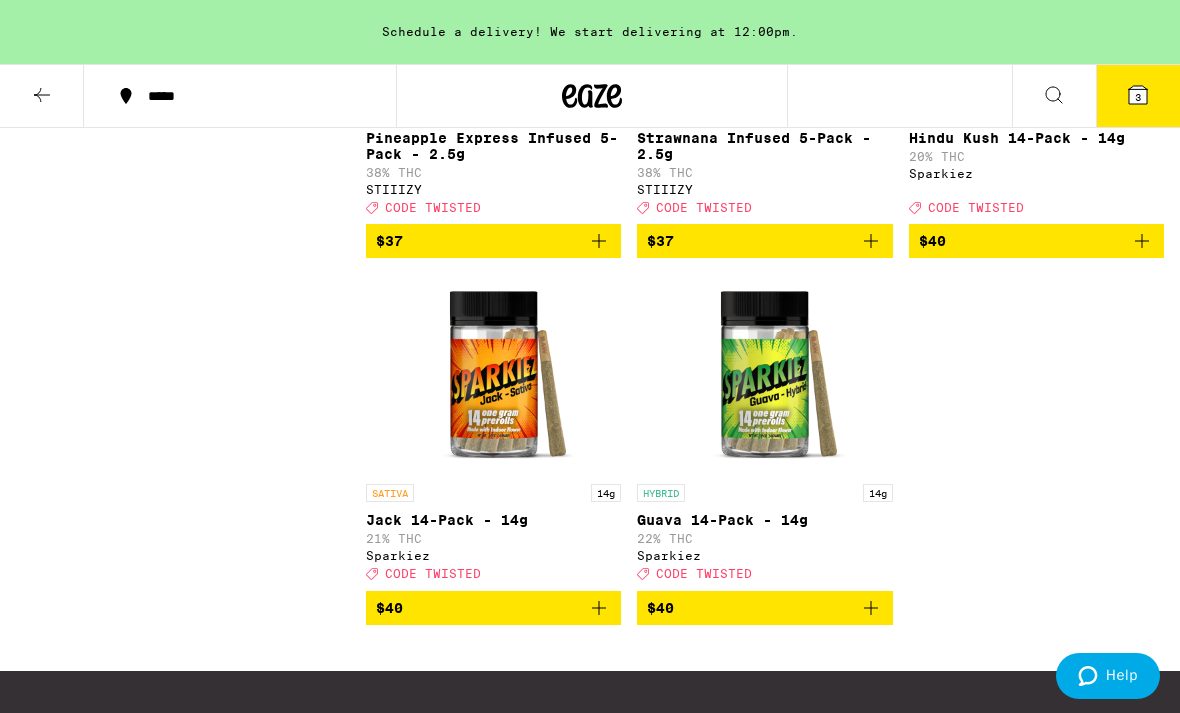 click 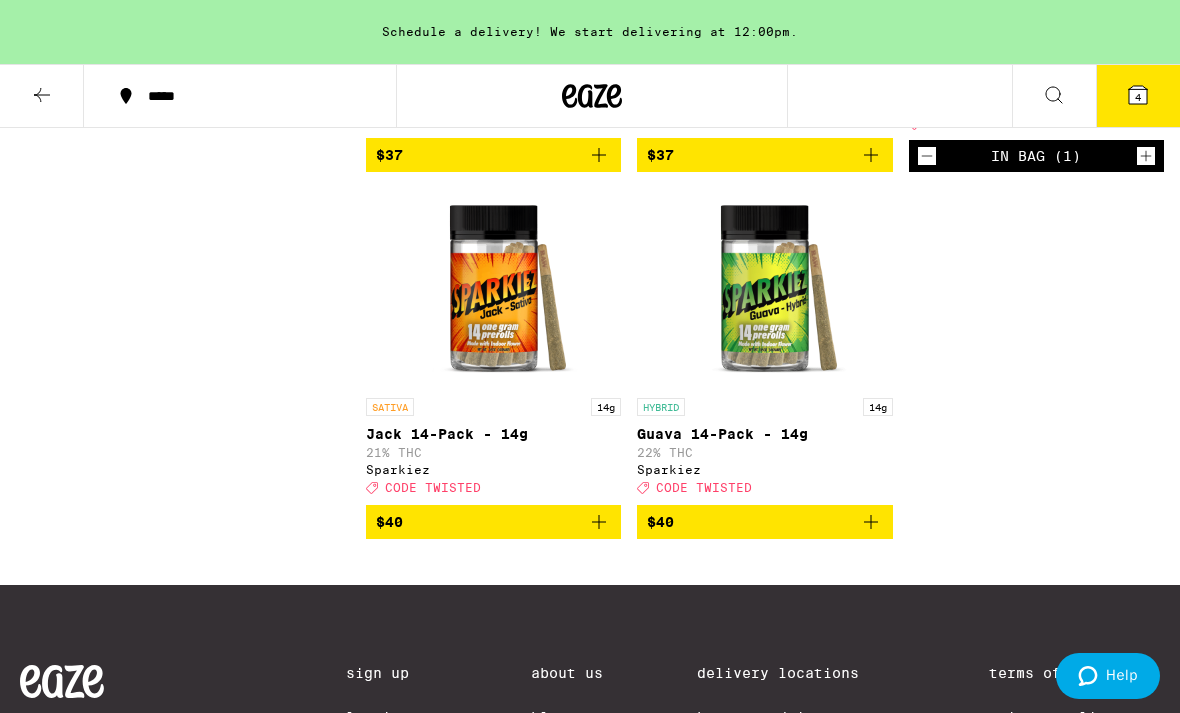 scroll, scrollTop: 3691, scrollLeft: 0, axis: vertical 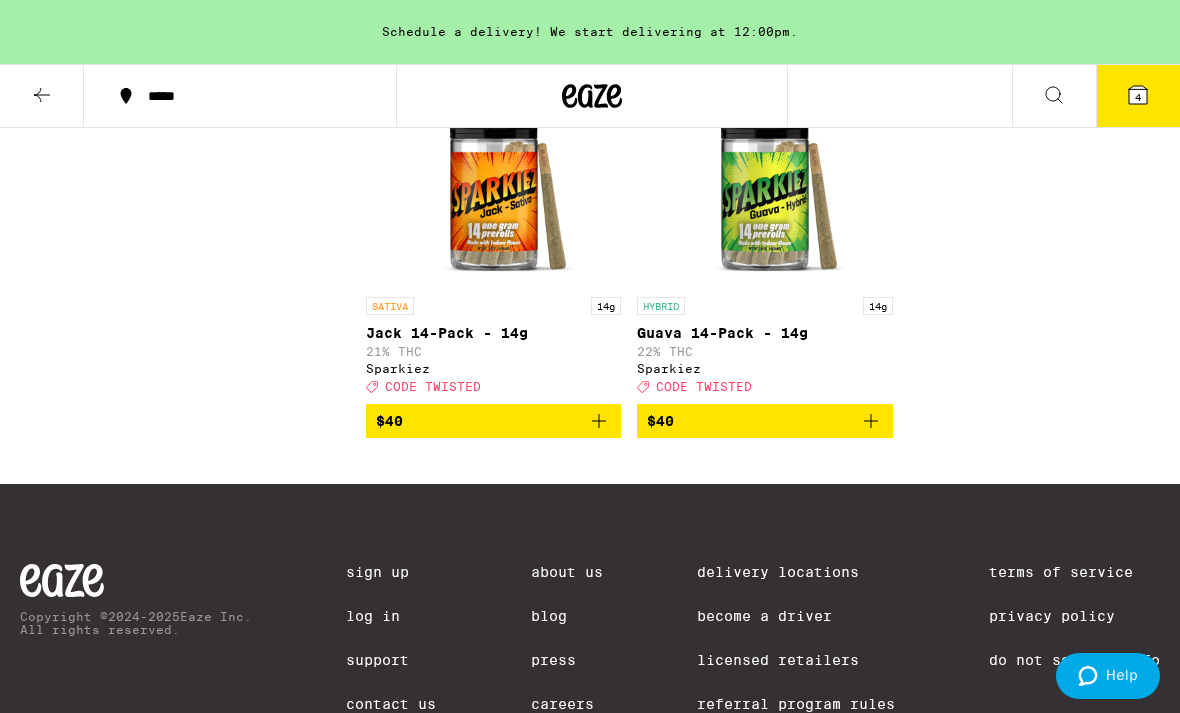 click 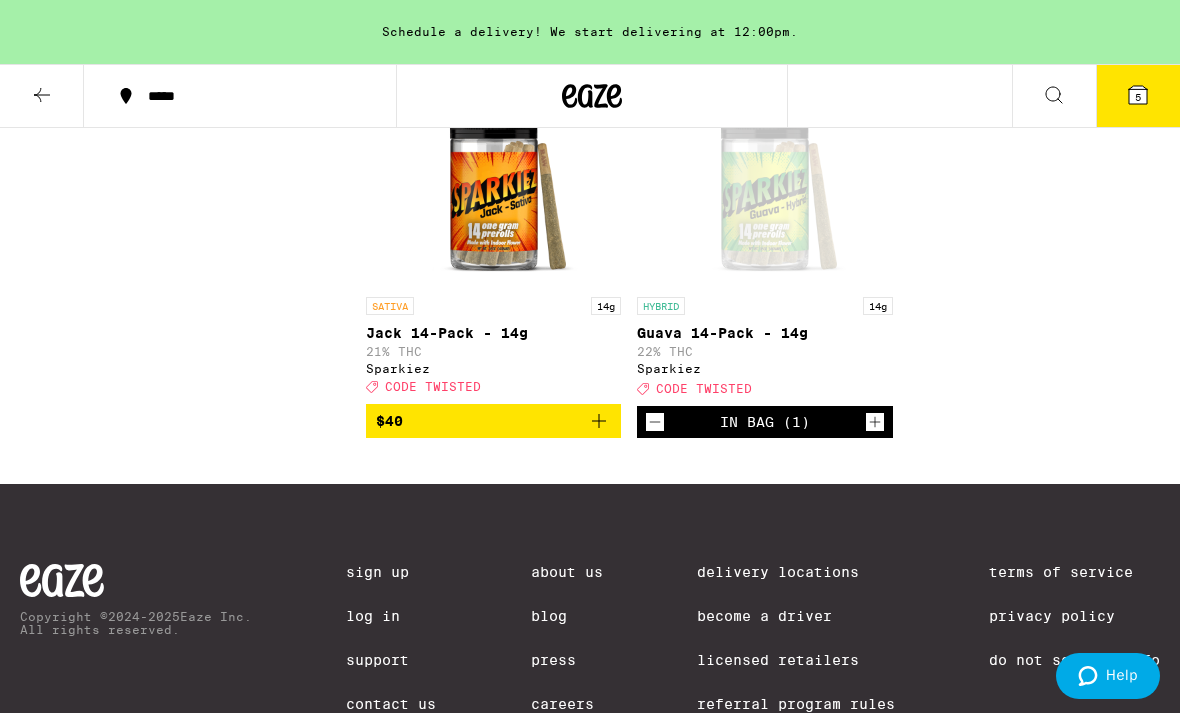click 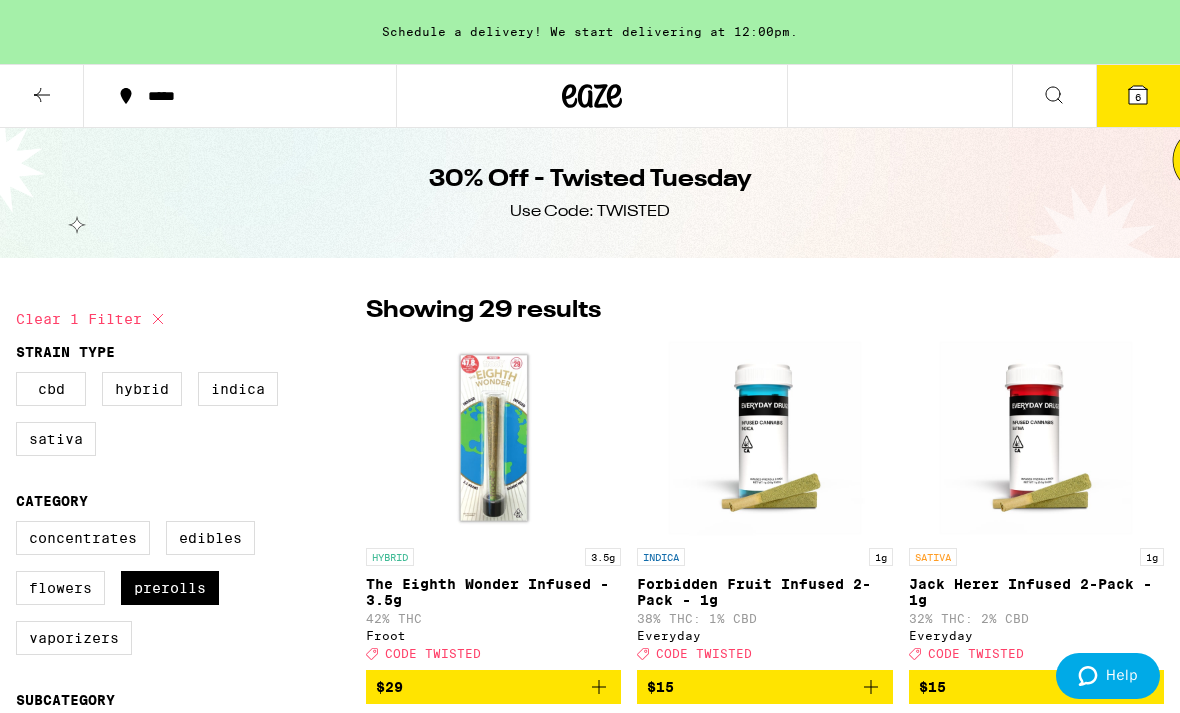 scroll, scrollTop: 0, scrollLeft: 0, axis: both 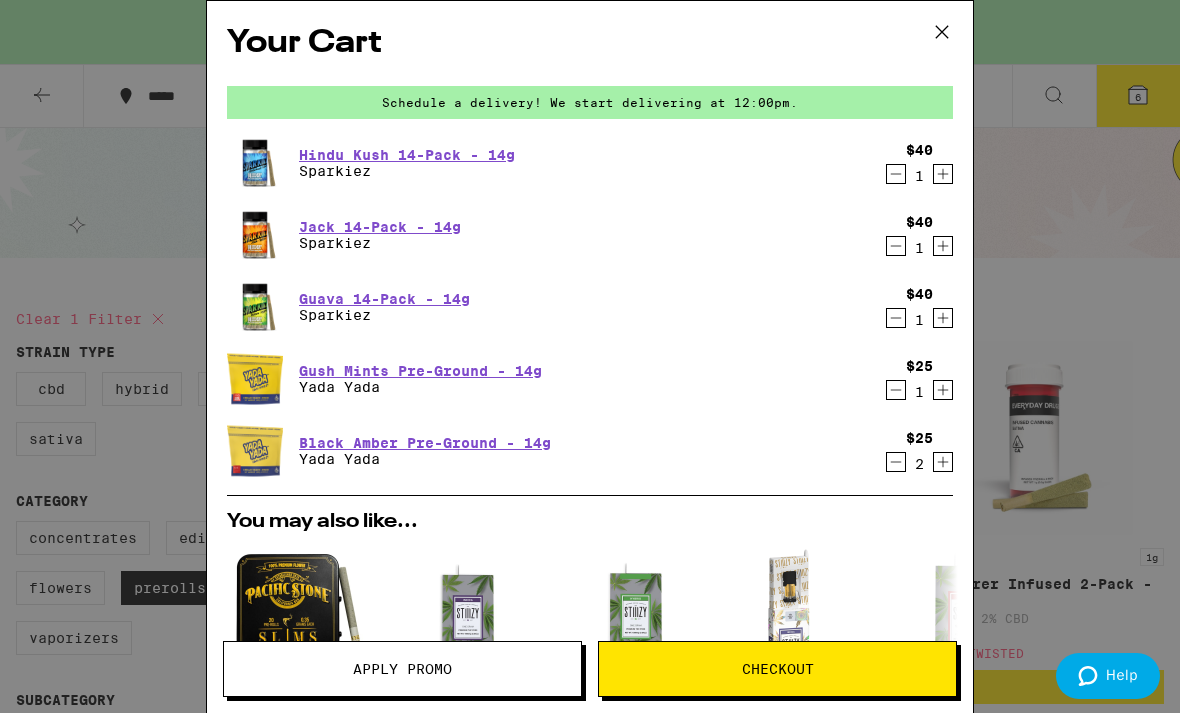 click 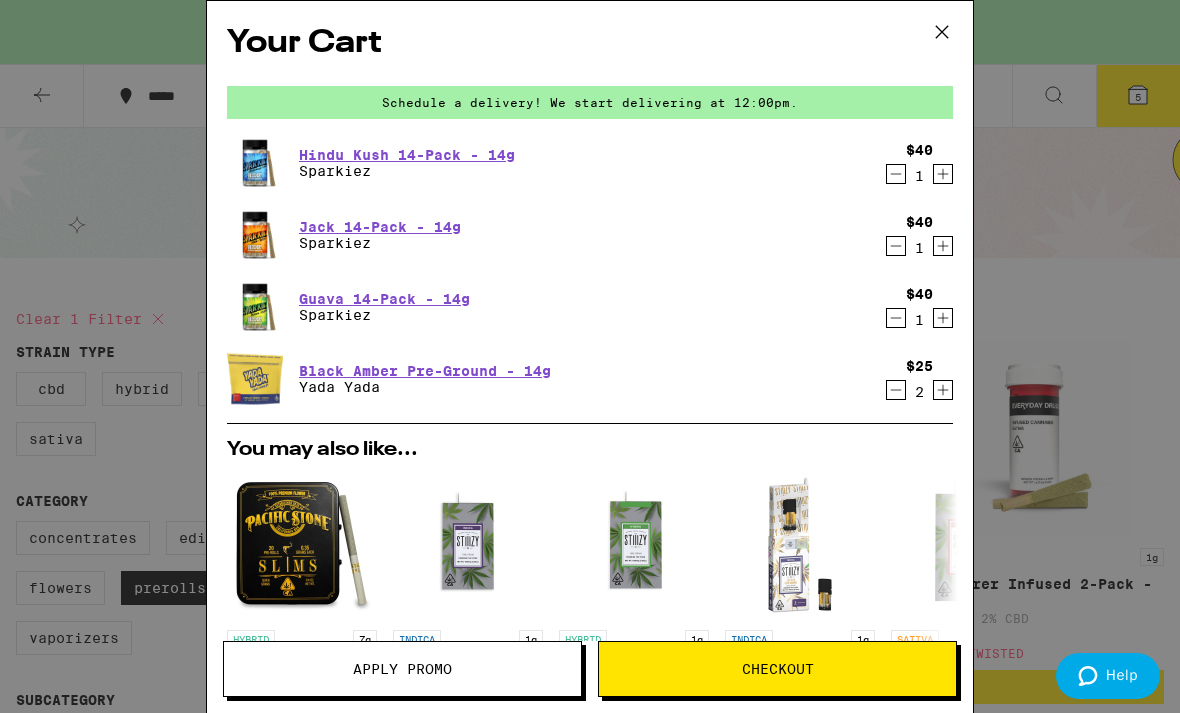click 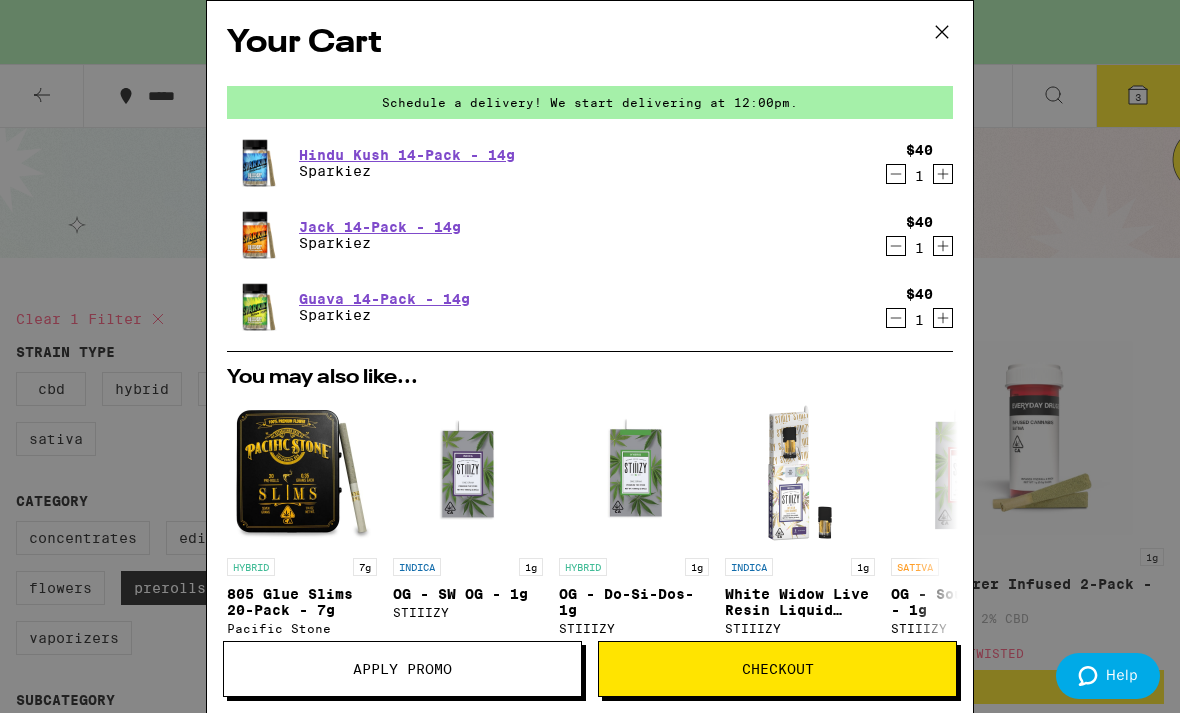 click on "Your Cart Schedule a delivery! We start delivering at 12:00pm. Hindu Kush 14-Pack - 14g Sparkiez $40 1 Jack 14-Pack - 14g Sparkiez $40 1 Guava 14-Pack - 14g Sparkiez $40 1 You may also like... HYBRID 7g 805 Glue Slims 20-Pack - 7g Pacific Stone $45 INDICA 1g OG - SW OG - 1g STIIIZY $28 HYBRID 1g OG - Do-Si-Dos- 1g STIIIZY $28 INDICA 1g White Widow Live Resin Liquid Diamonds - 1g STIIIZY $31 SATIVA 1g OG - Sour Diesel - 1g STIIIZY $28 CBD Strawberry 20:1 CBD:THC Gummies WYLD $20 SATIVA 3.5g Lowell 35s: Sunny Daze 10 Pack - 3.5g Lowell Farms $30 HYBRID 1g OG - Pink Acai - 1g STIIIZY $28 INDICA 7g Classic Indica 10-Pack - 7g Birdies $30 HYBRID 7g Classic Hybrid 10-Pack - 7g Birdies $30 Loading ⚠️ The products in this order can expose you to chemicals including marijuana or cannabis smoke, which is known to the State of California to cause cancer and birth defects or other reproductive harm. For more information go to https:// www.P65Warnings.ca.gov Apply Promo Checkout" at bounding box center [590, 356] 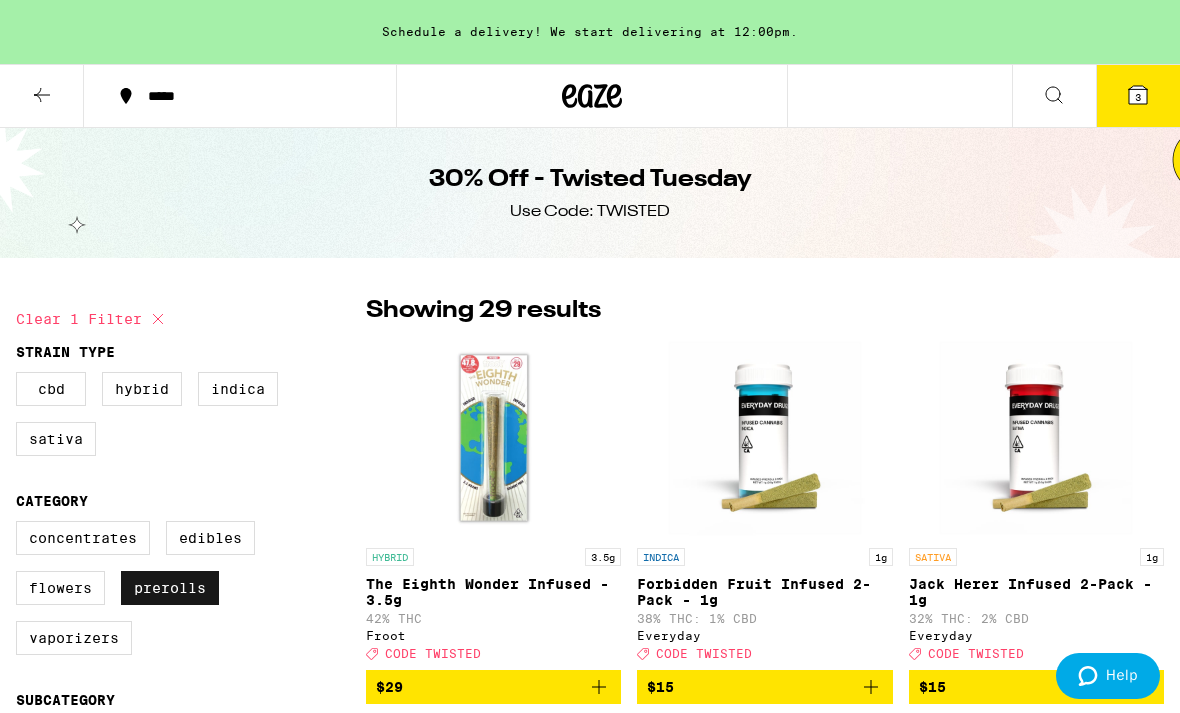 click on "Prerolls" at bounding box center [170, 588] 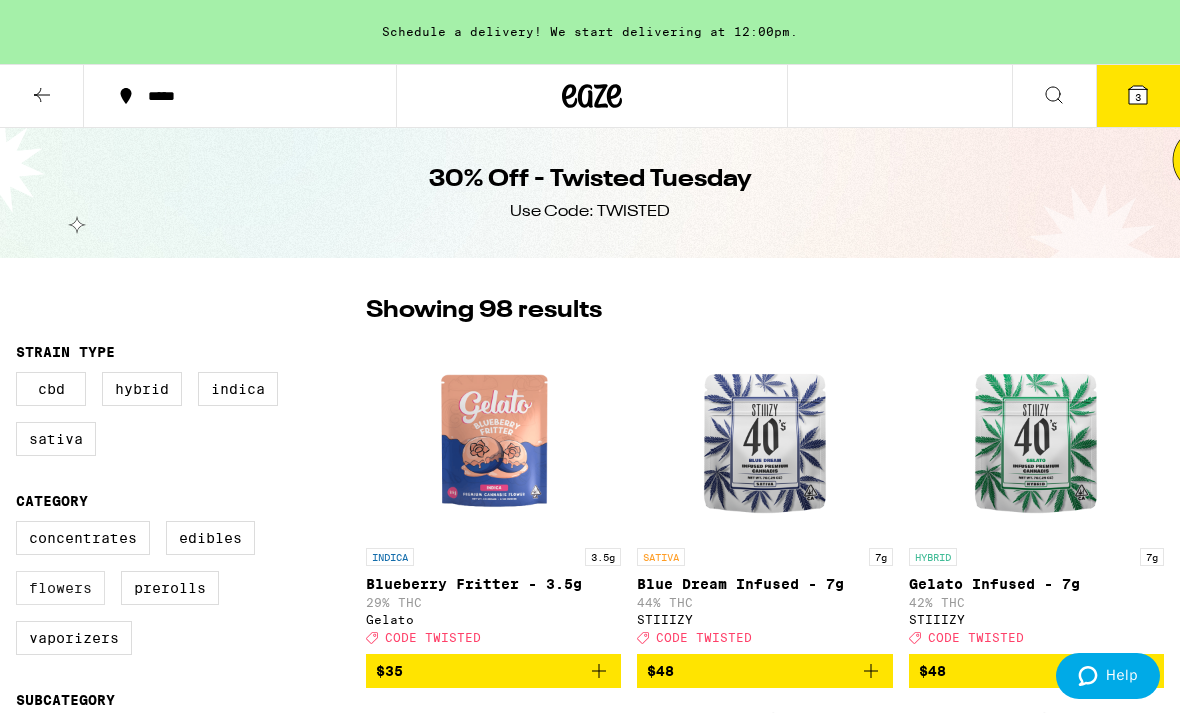 click on "Flowers" at bounding box center (60, 588) 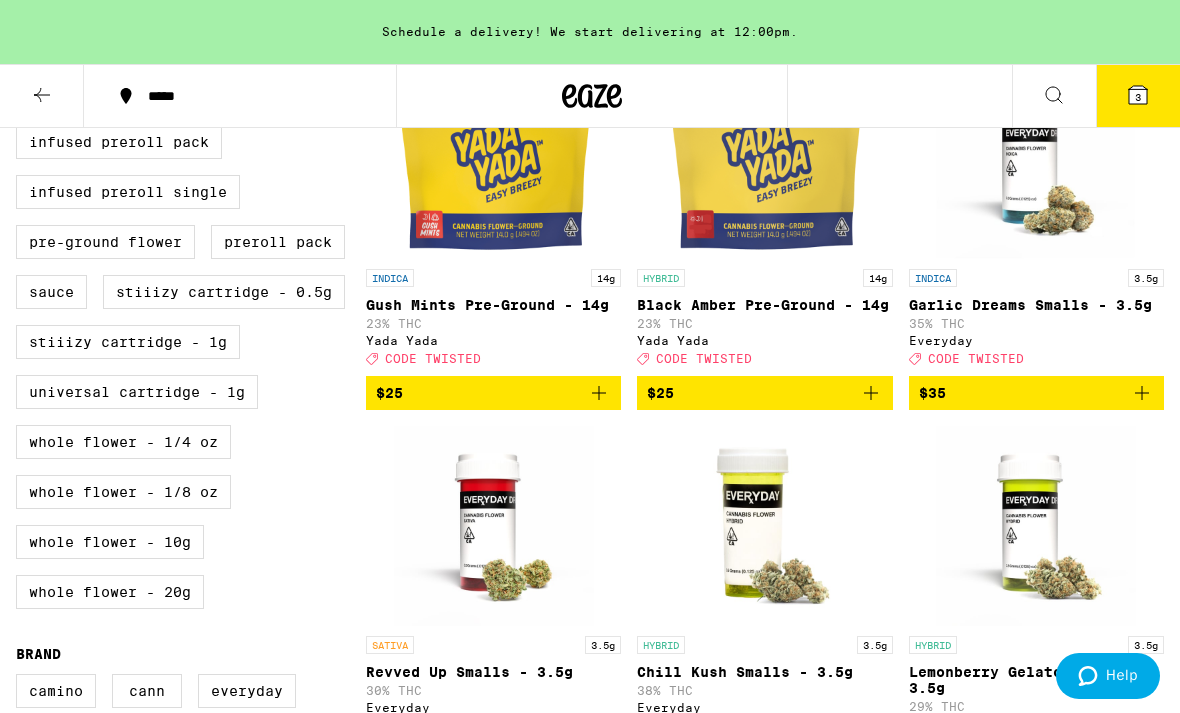 scroll, scrollTop: 644, scrollLeft: 0, axis: vertical 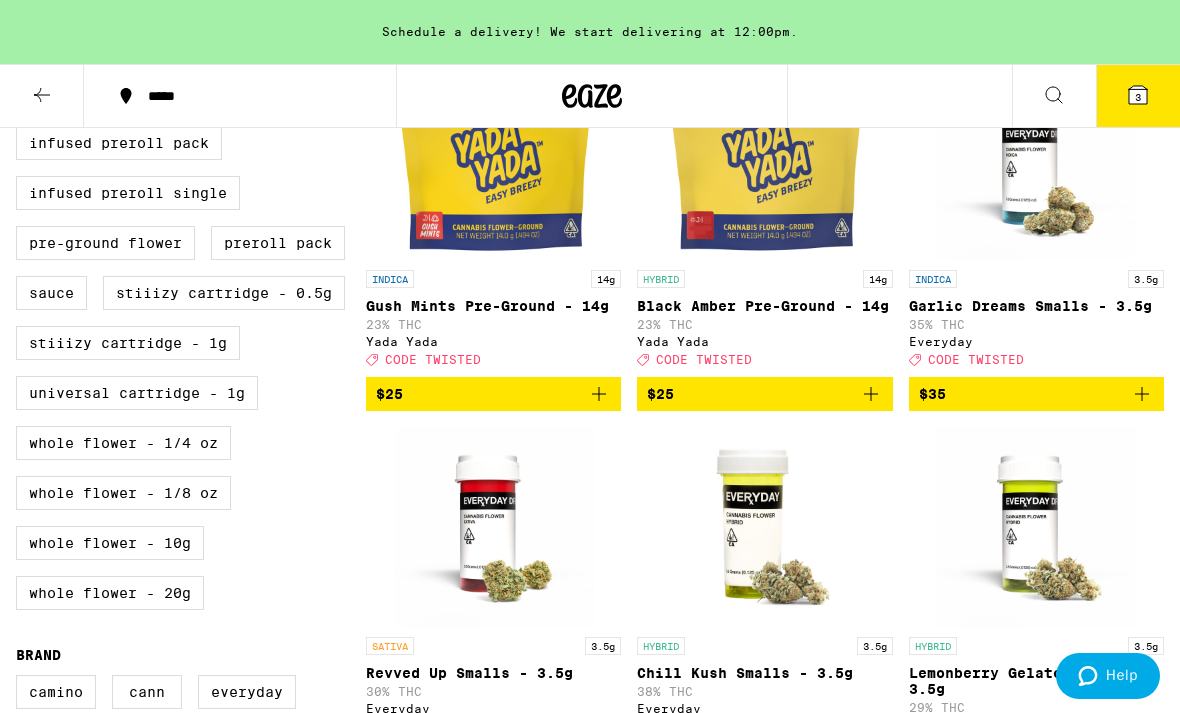 click 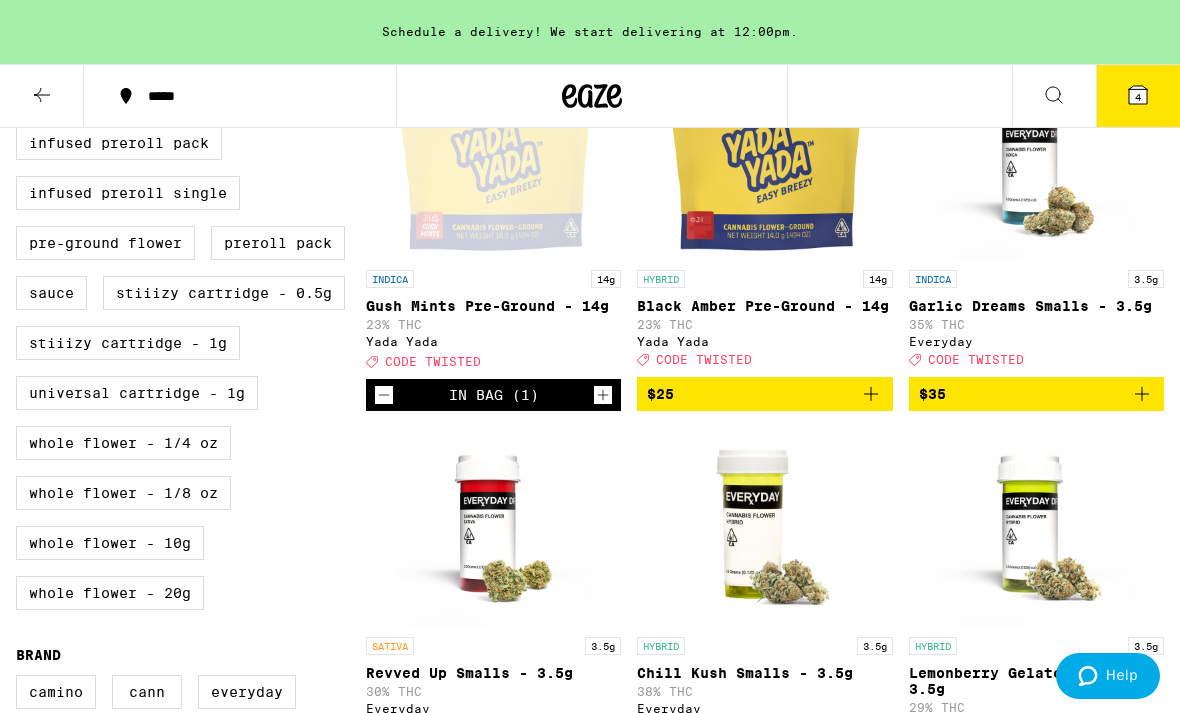 click 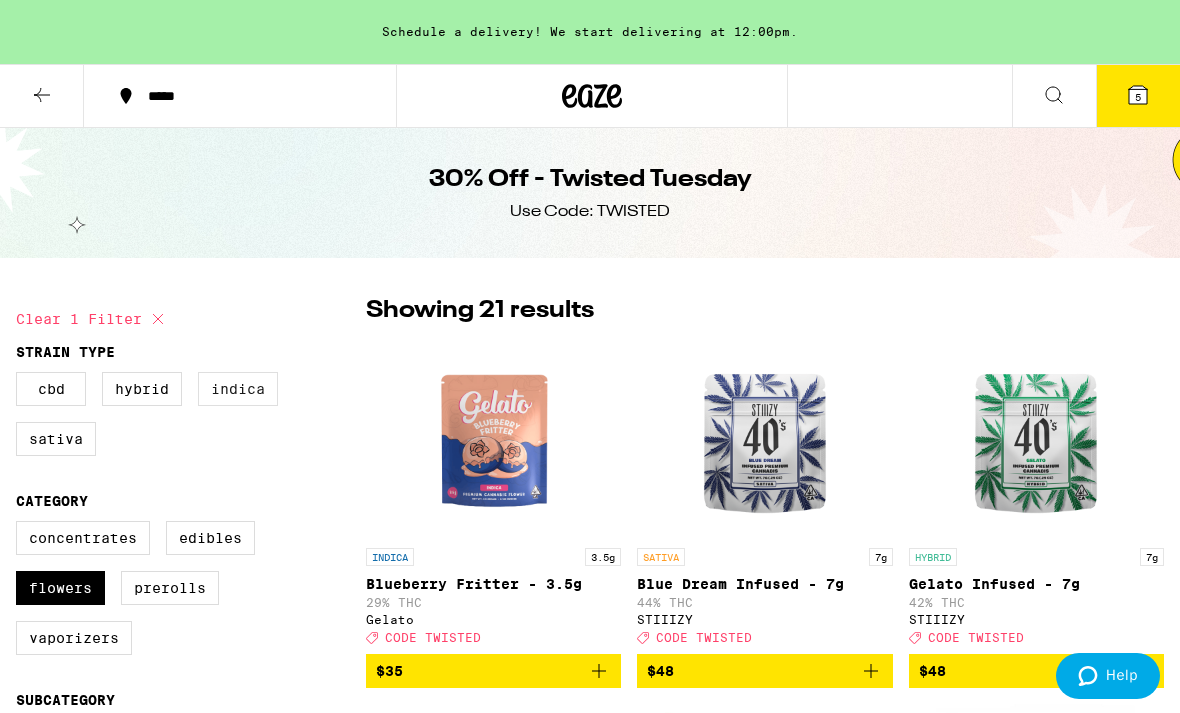 scroll, scrollTop: 0, scrollLeft: 0, axis: both 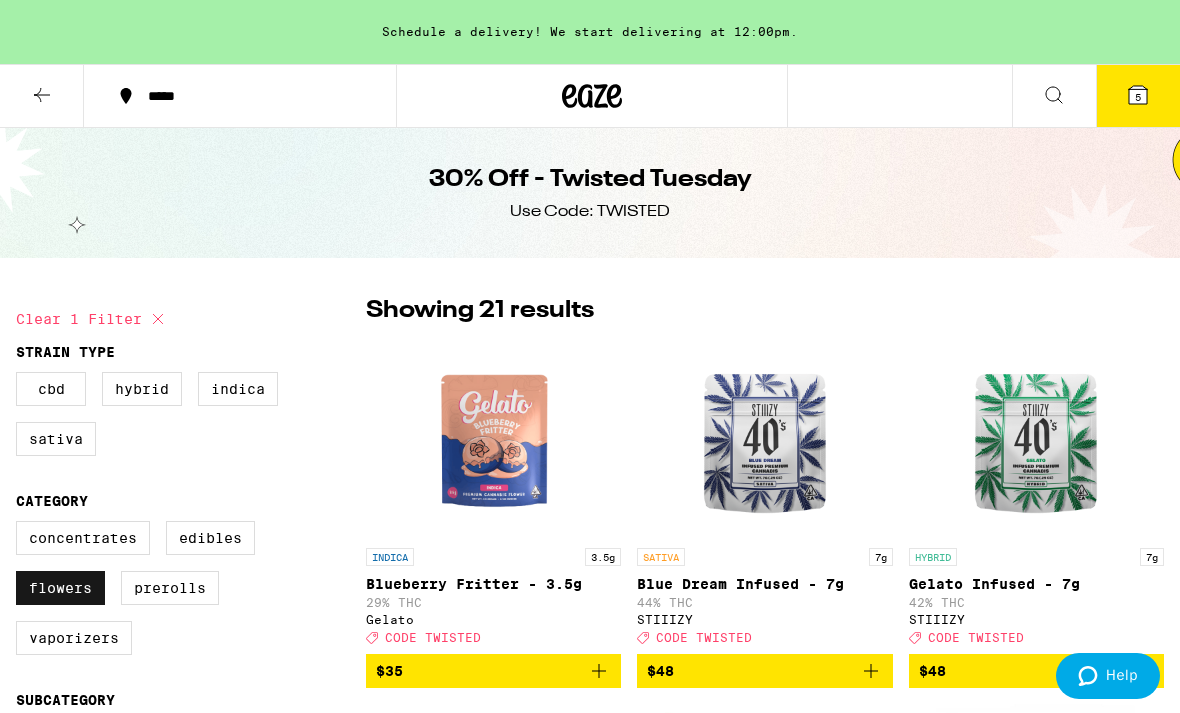 click on "Flowers" at bounding box center [60, 588] 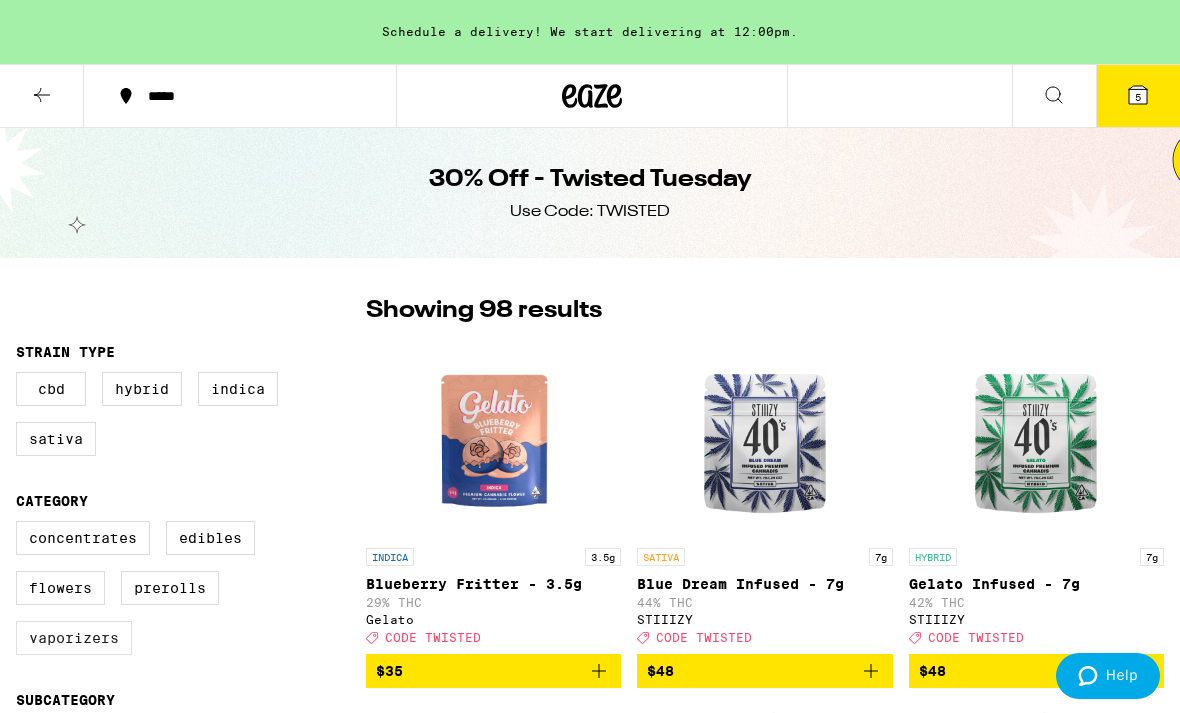 click on "Vaporizers" at bounding box center (74, 638) 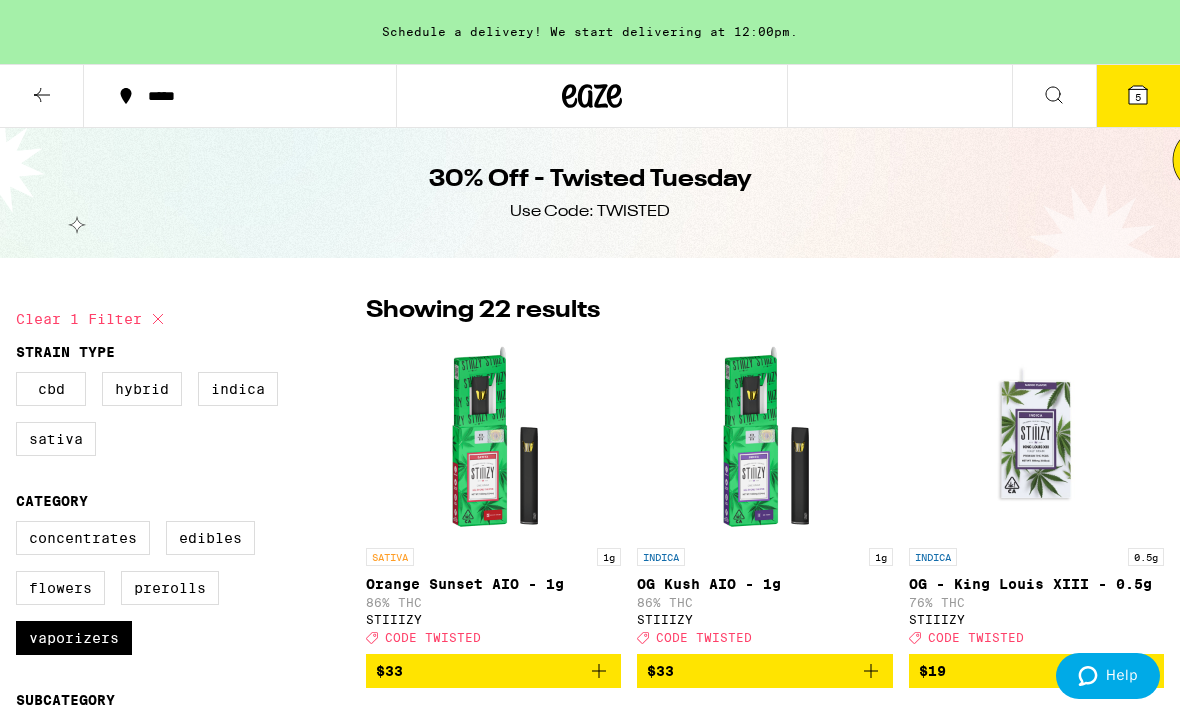 scroll, scrollTop: 0, scrollLeft: 0, axis: both 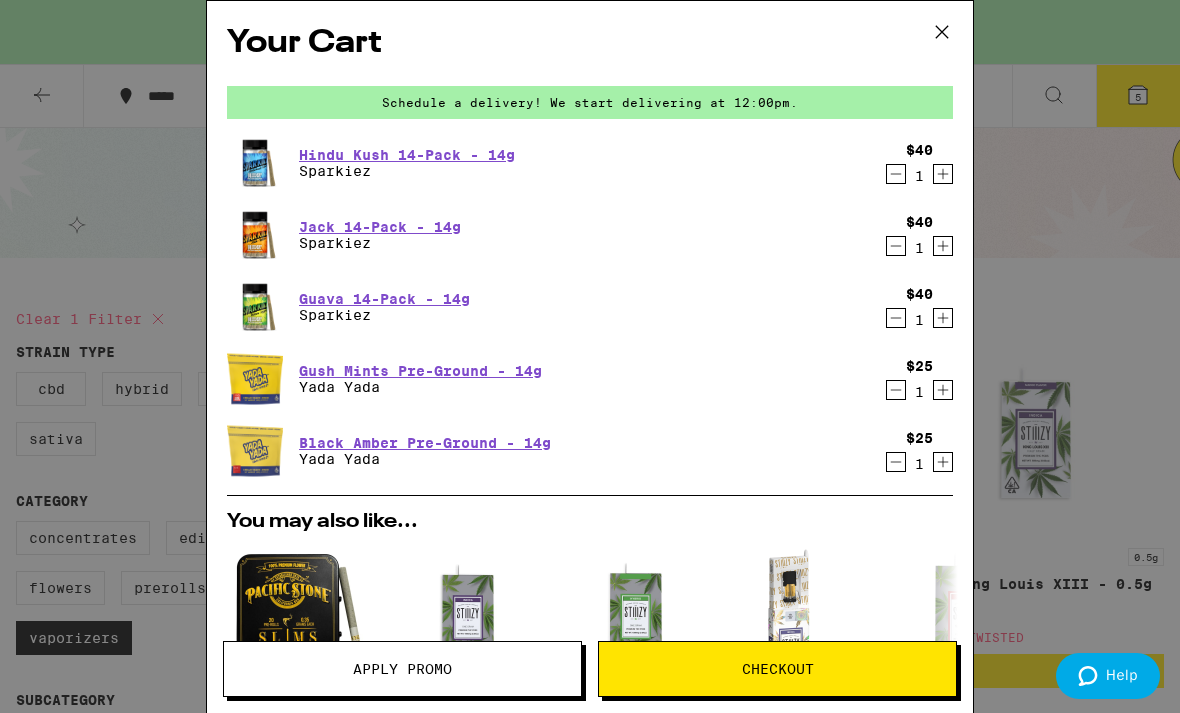 click on "Checkout" at bounding box center (777, 669) 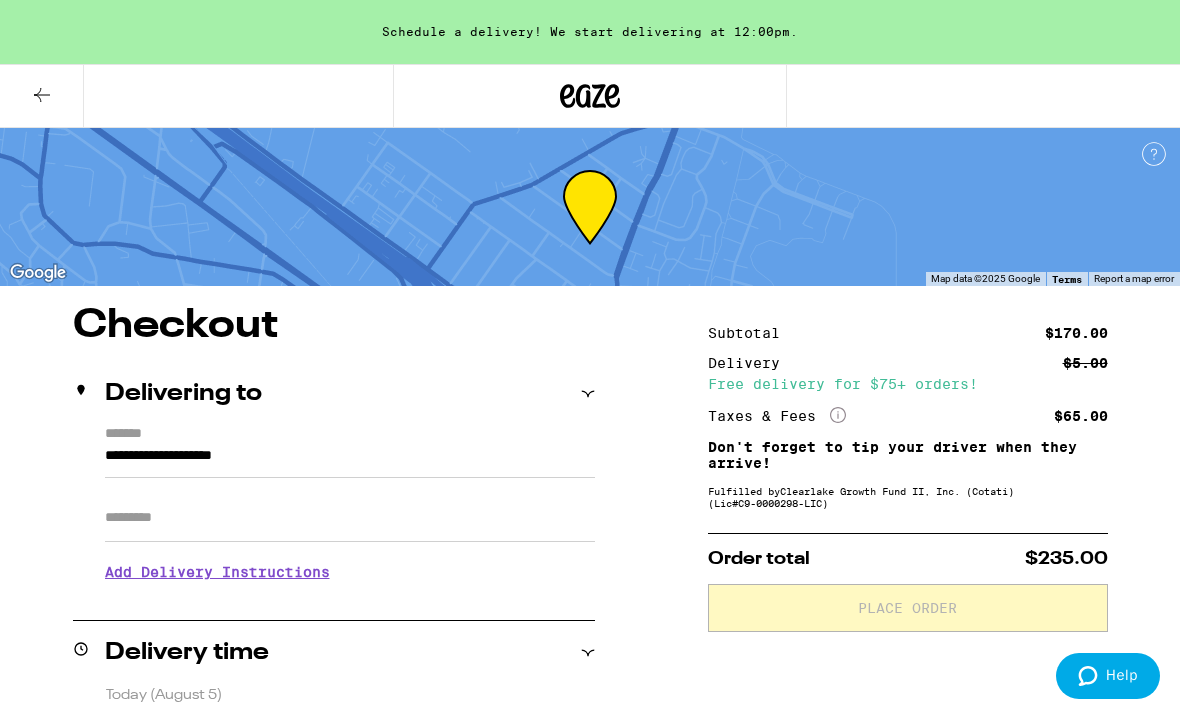 scroll, scrollTop: 0, scrollLeft: 0, axis: both 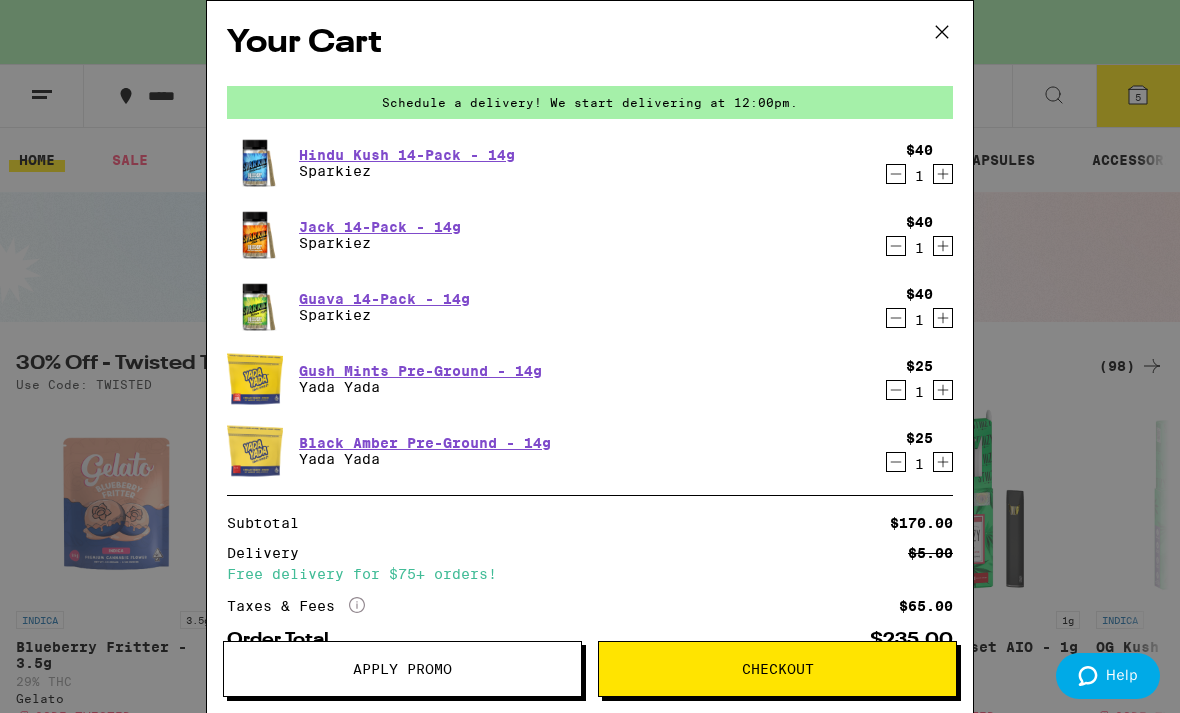 click on "Apply Promo" at bounding box center [402, 669] 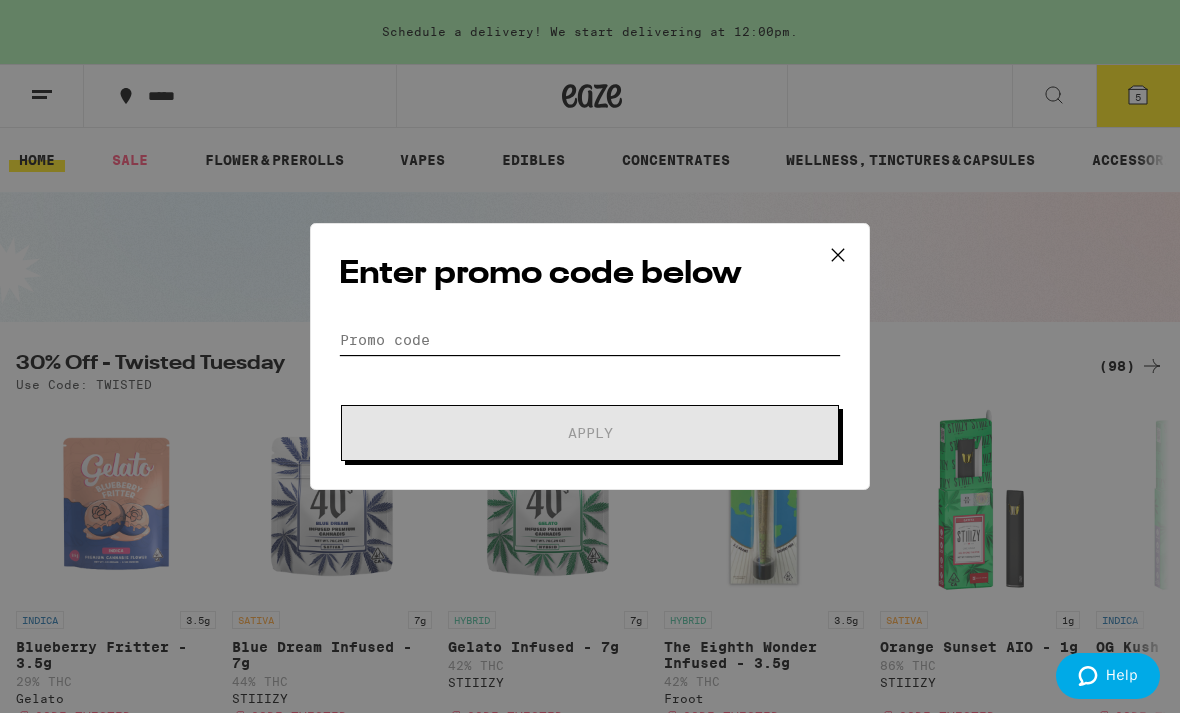 click on "Promo Code" at bounding box center (590, 340) 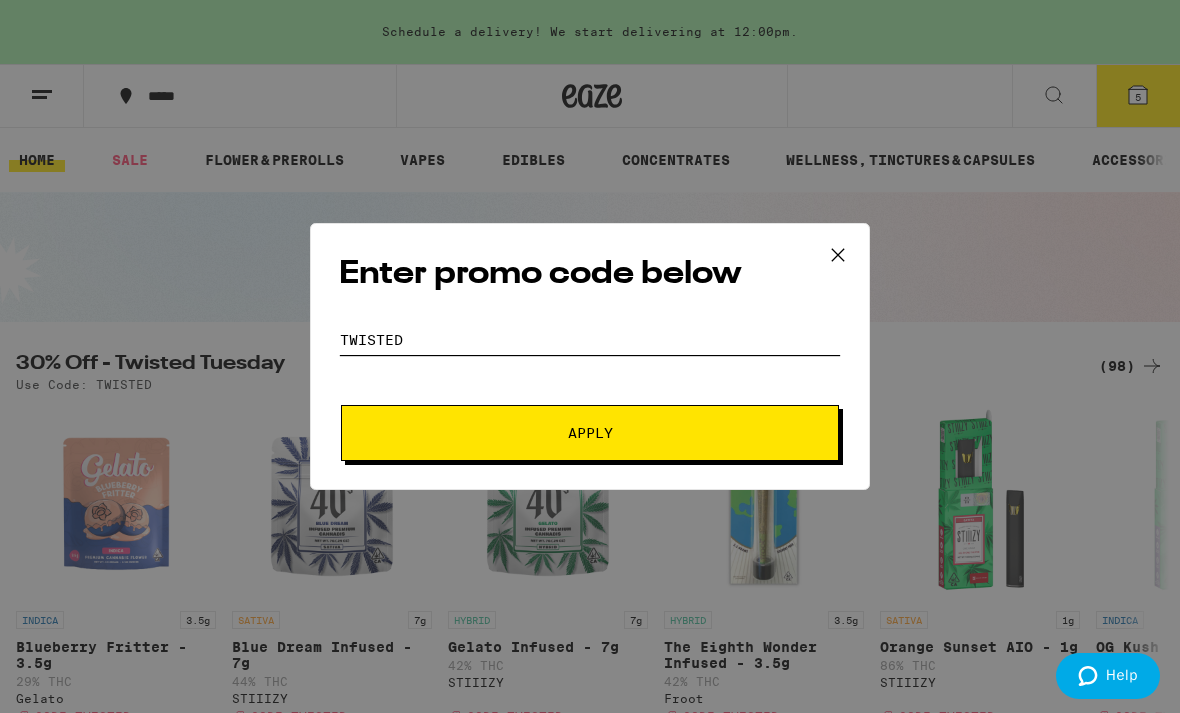 type on "twisted" 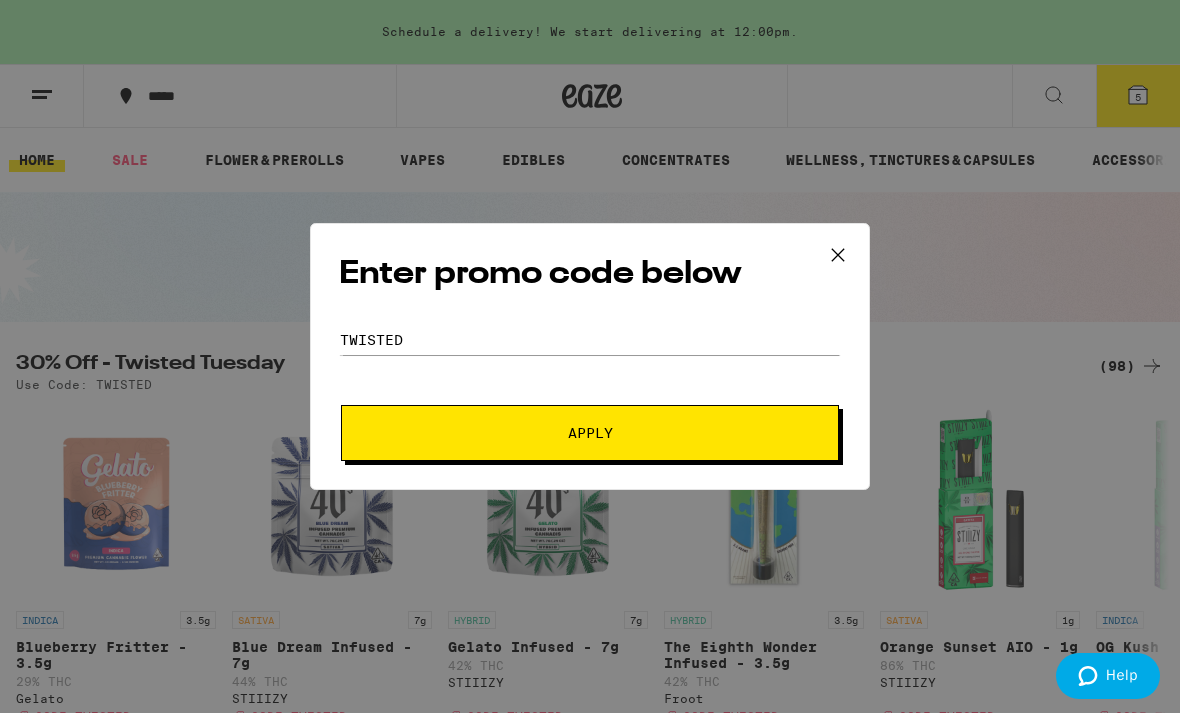 click on "Apply" at bounding box center [590, 433] 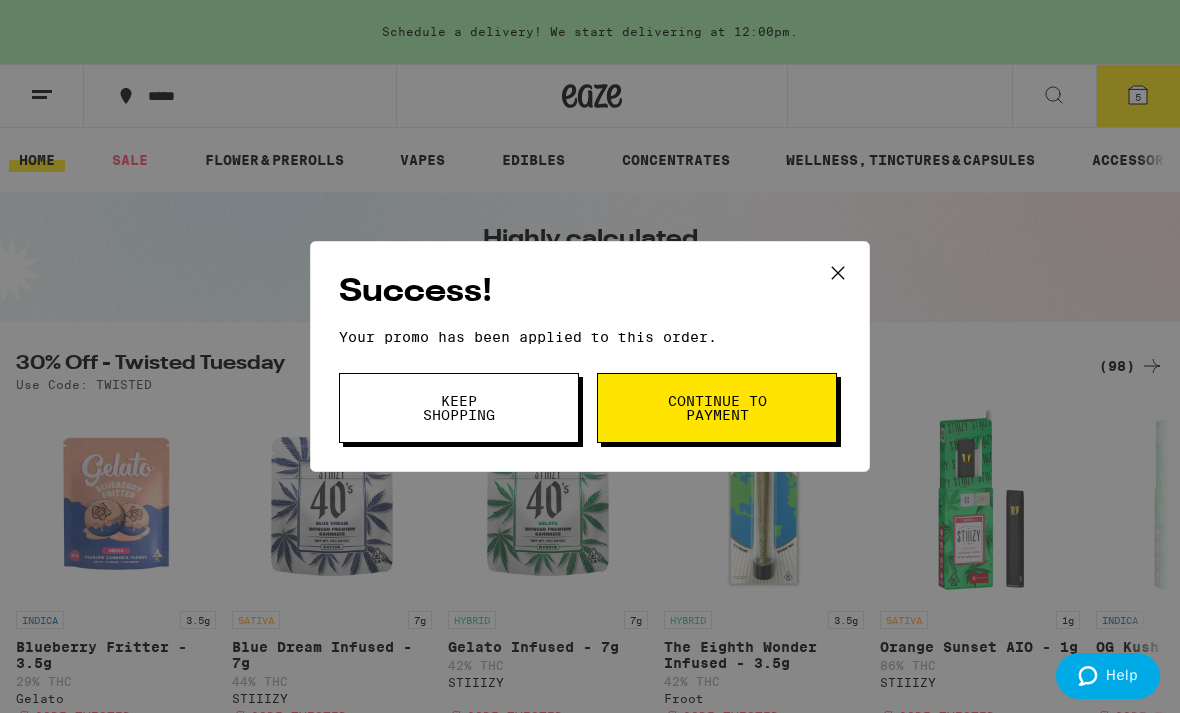 click on "Continue to payment" at bounding box center [717, 408] 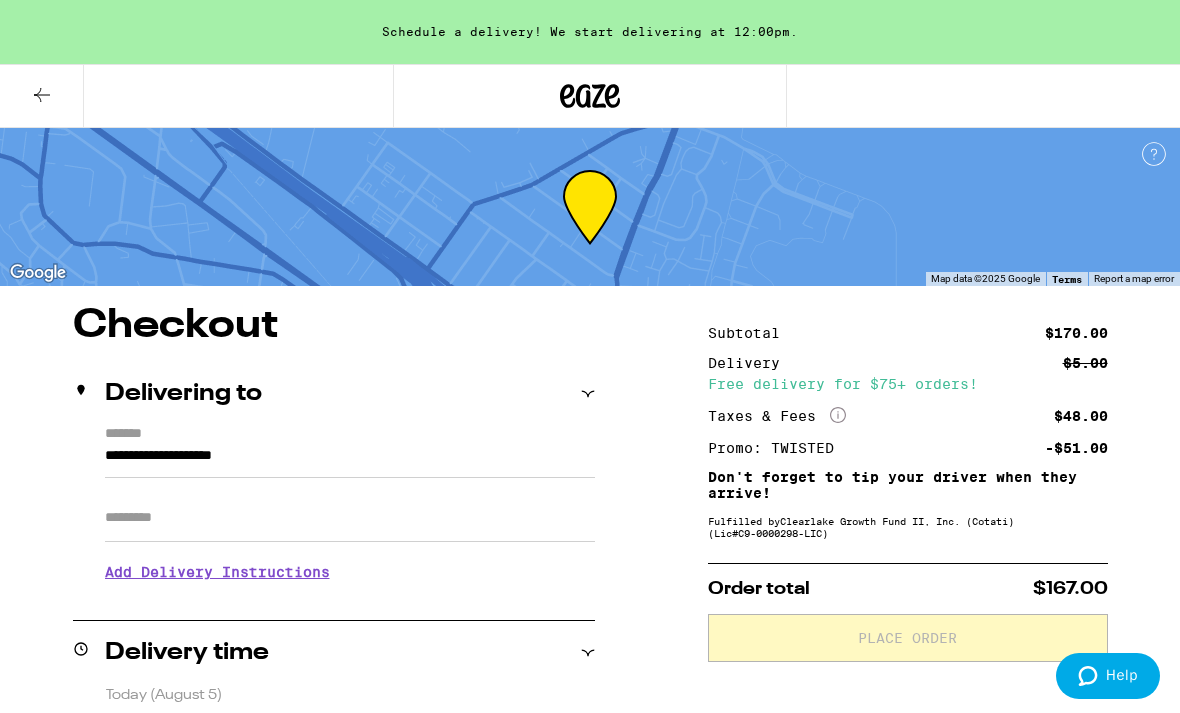 scroll, scrollTop: 0, scrollLeft: 0, axis: both 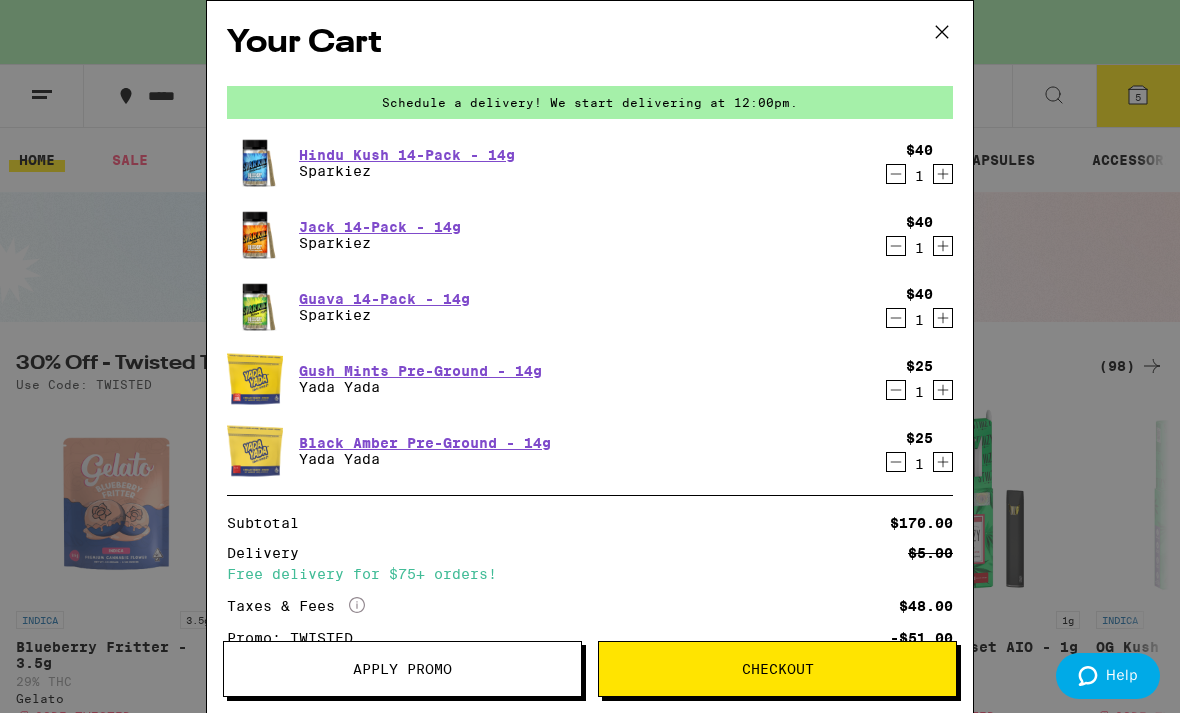 click 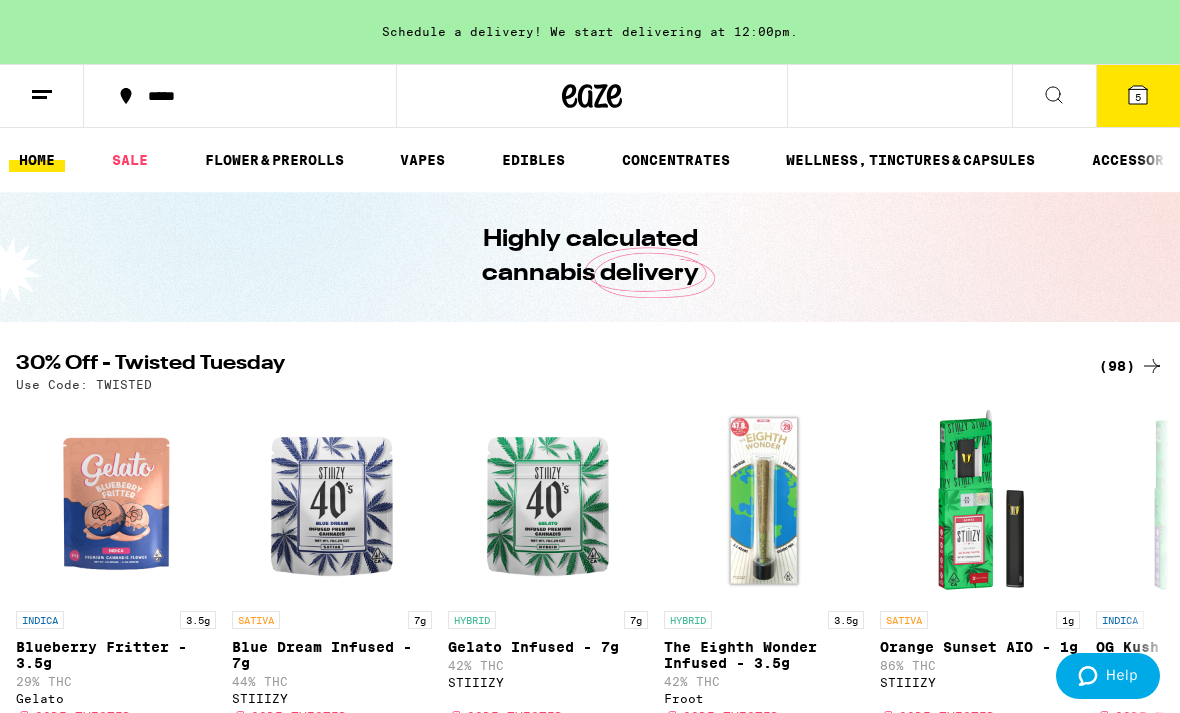 scroll, scrollTop: 0, scrollLeft: 0, axis: both 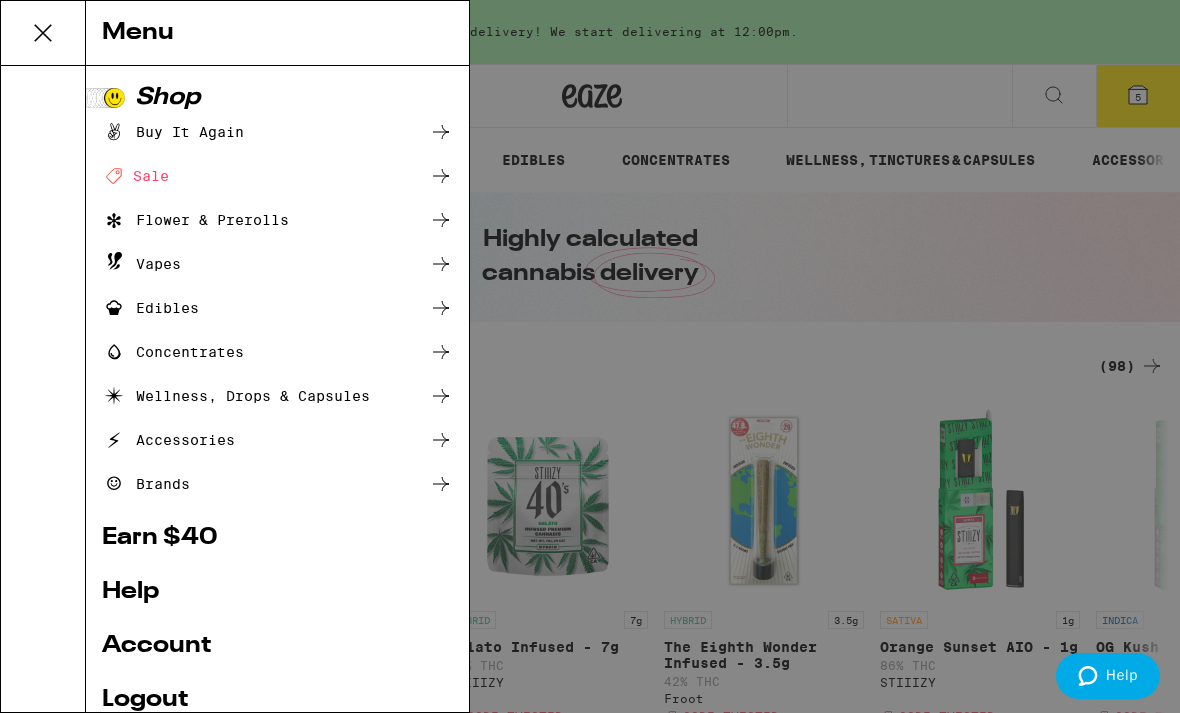 click on "Account" at bounding box center (277, 646) 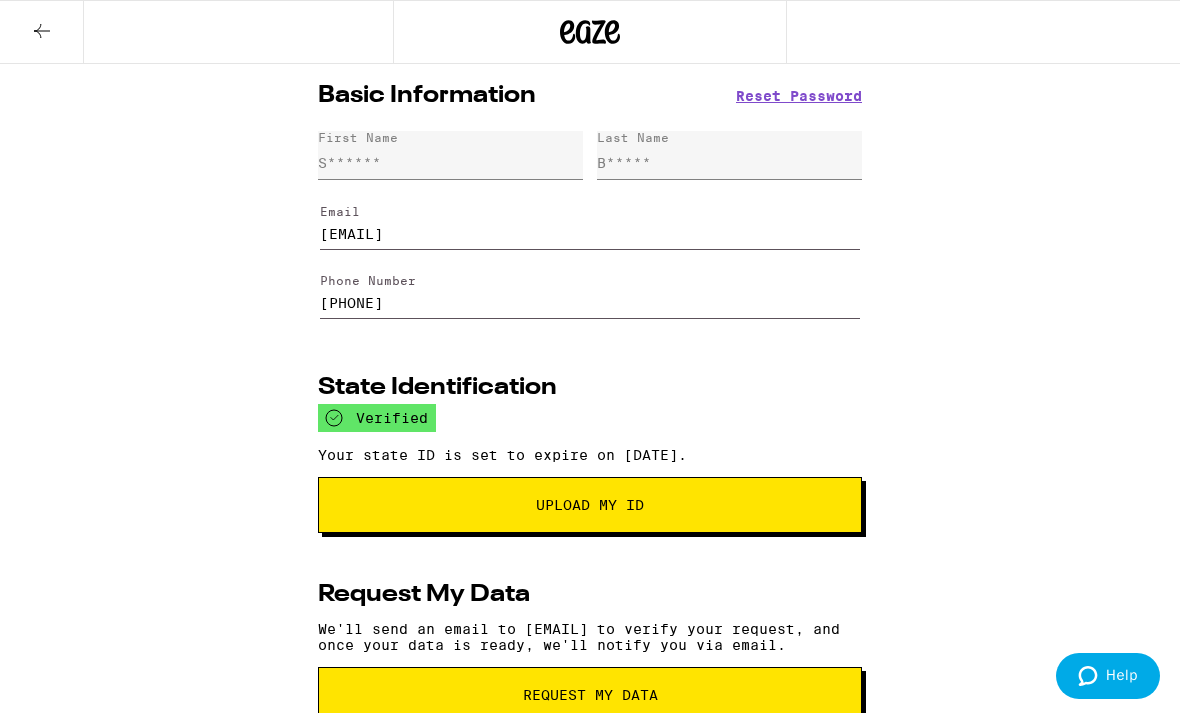 click 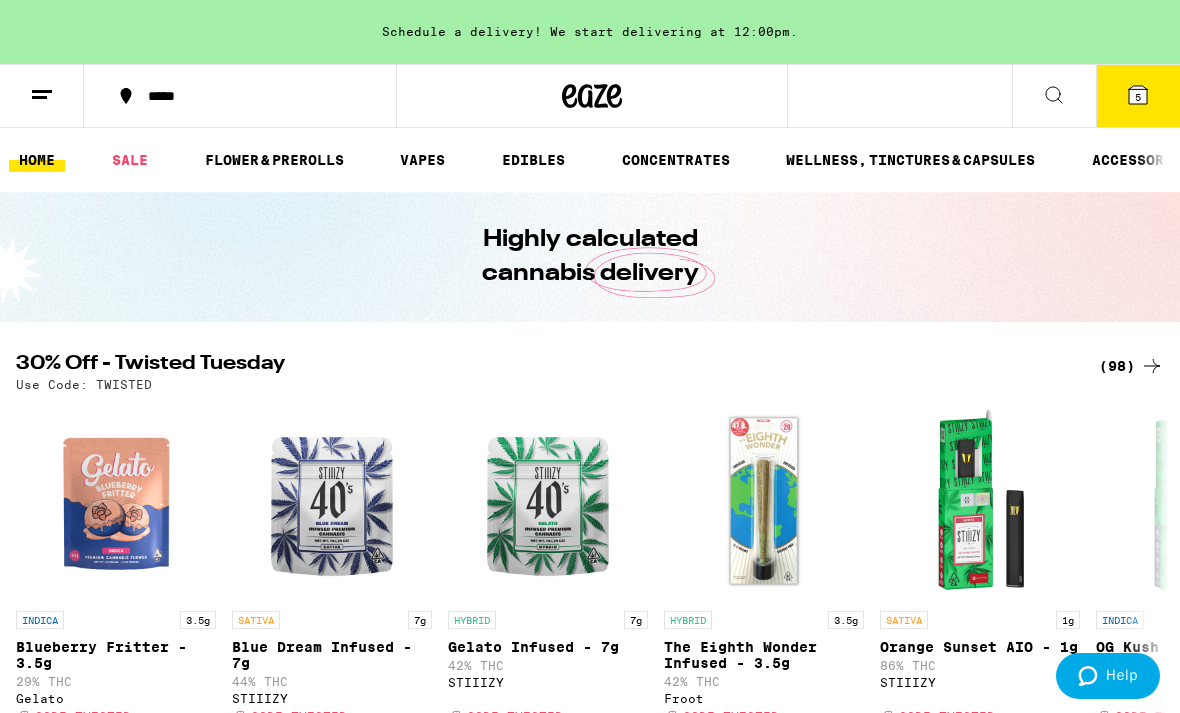 click 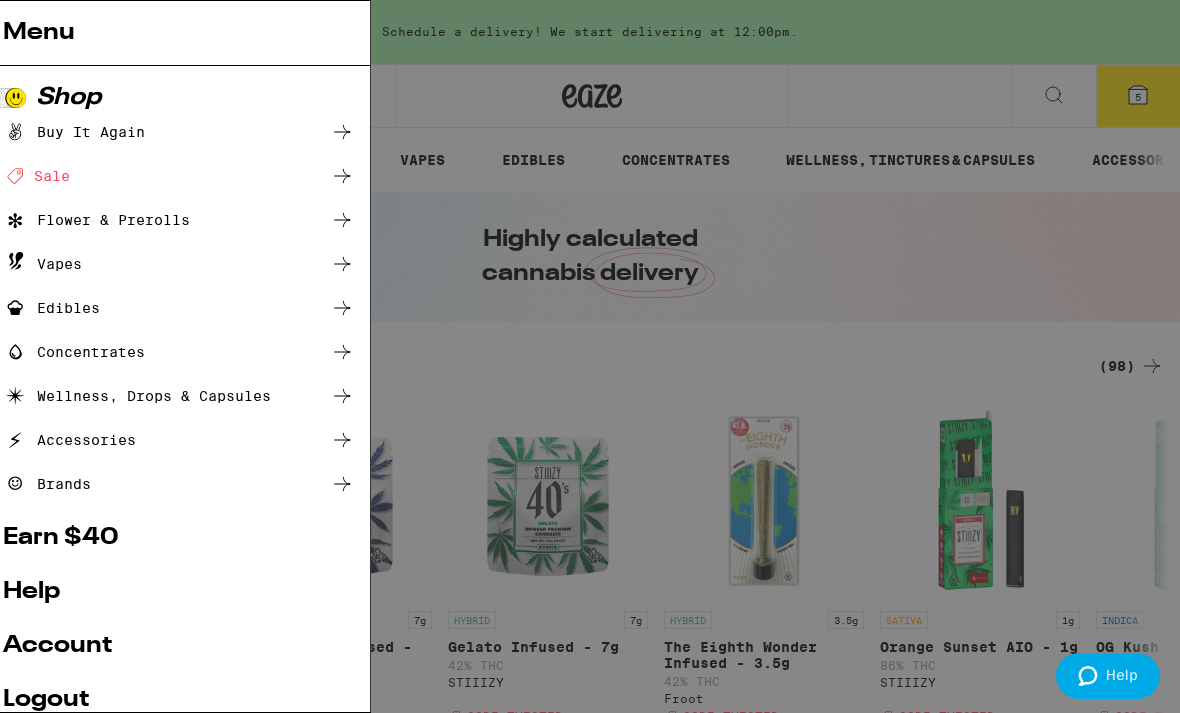 click on "Logout" at bounding box center [277, 700] 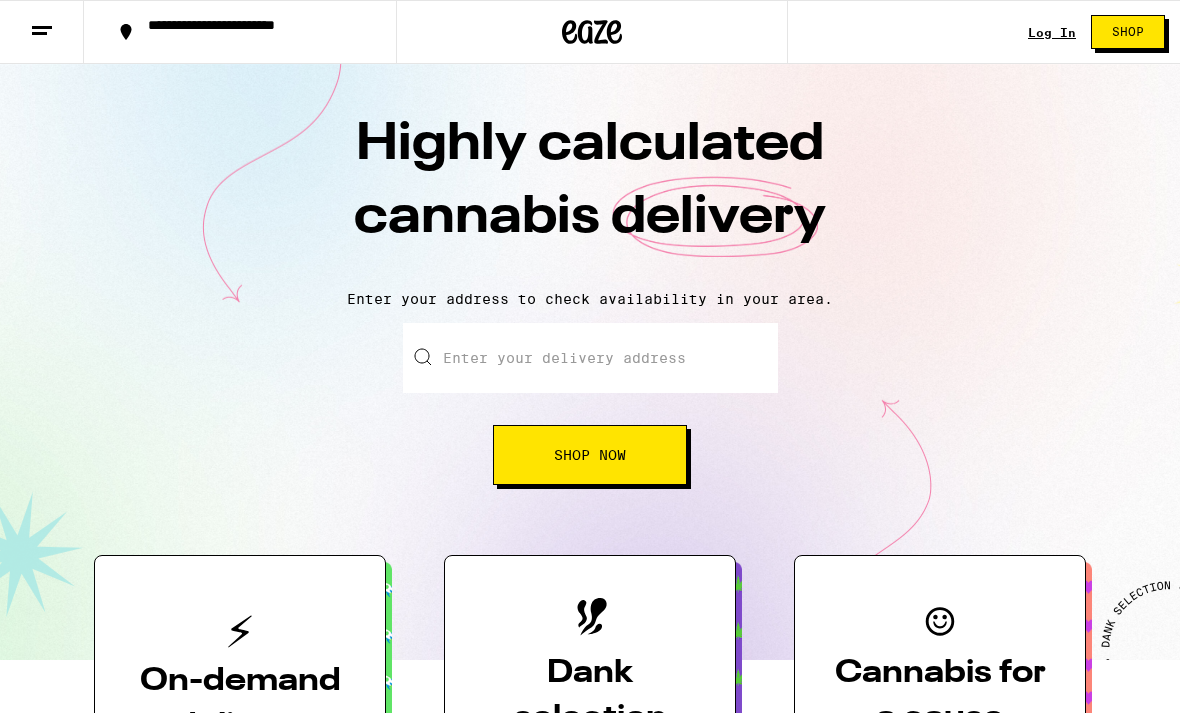 click on "Log In" at bounding box center [1052, 32] 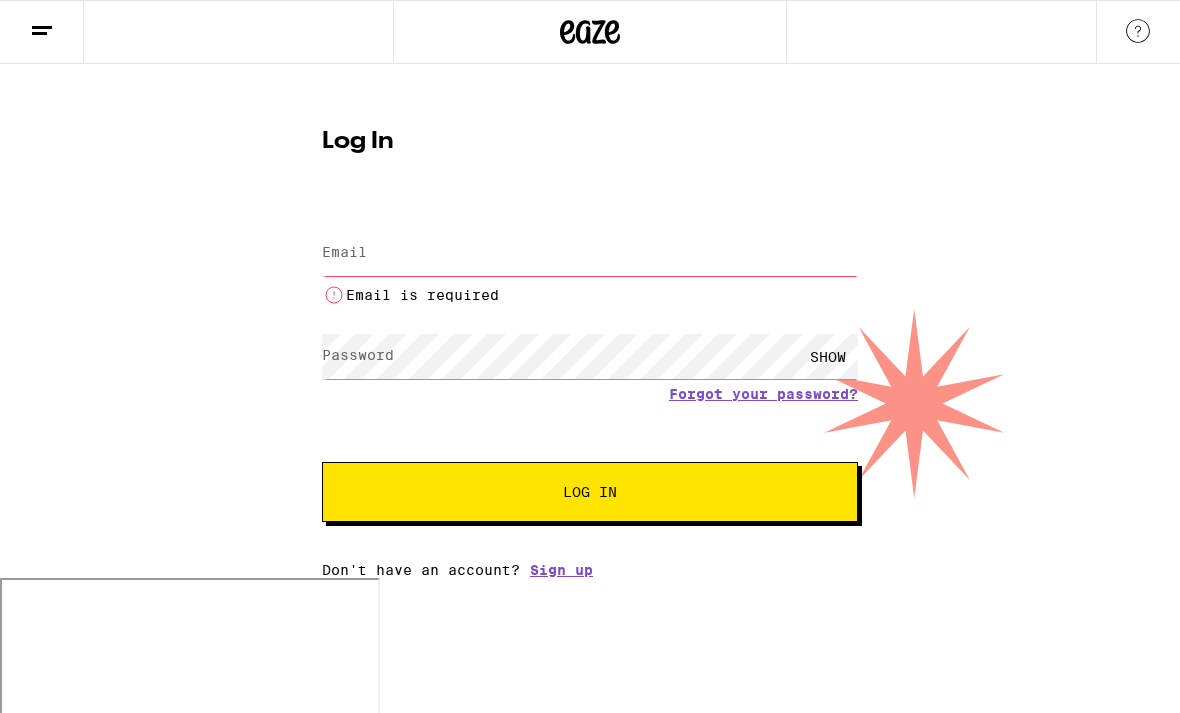 type on "[EMAIL]" 